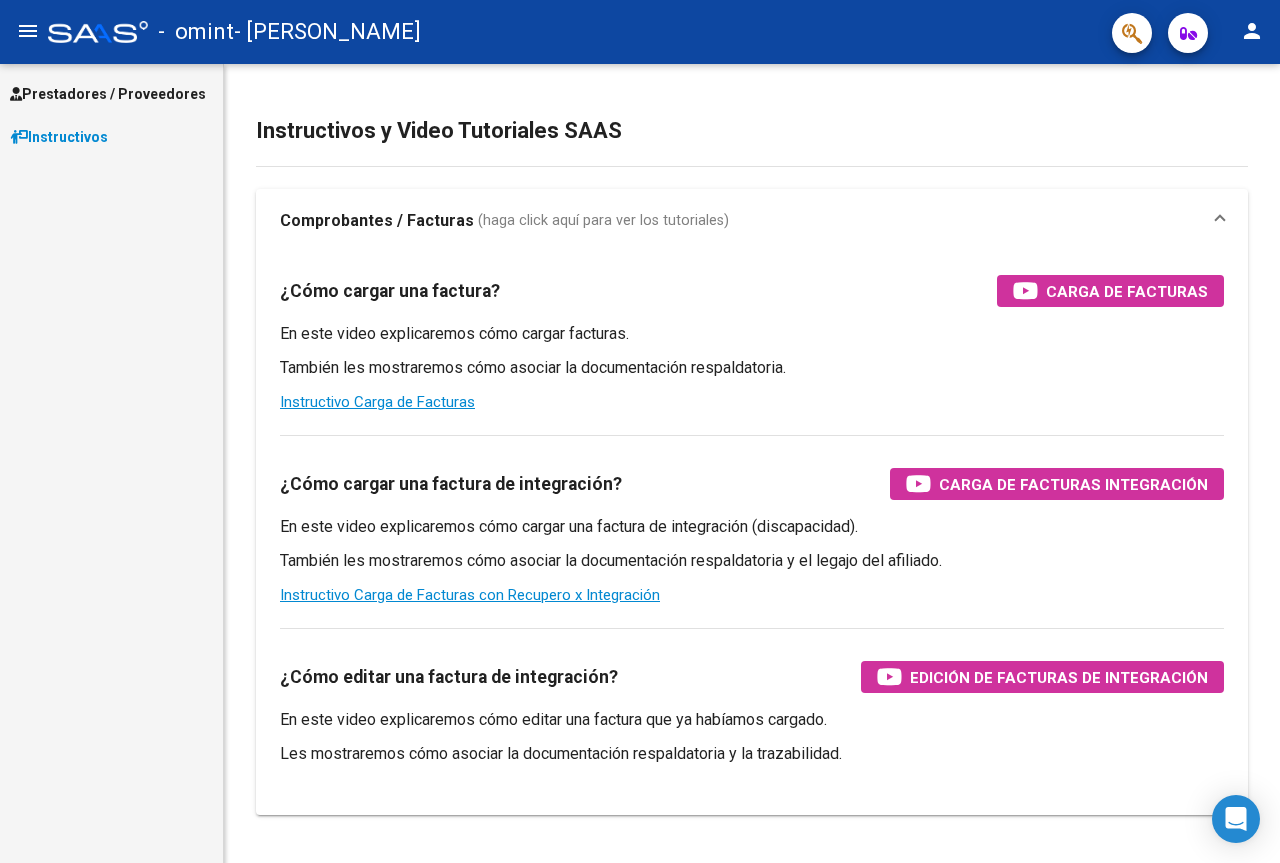 scroll, scrollTop: 0, scrollLeft: 0, axis: both 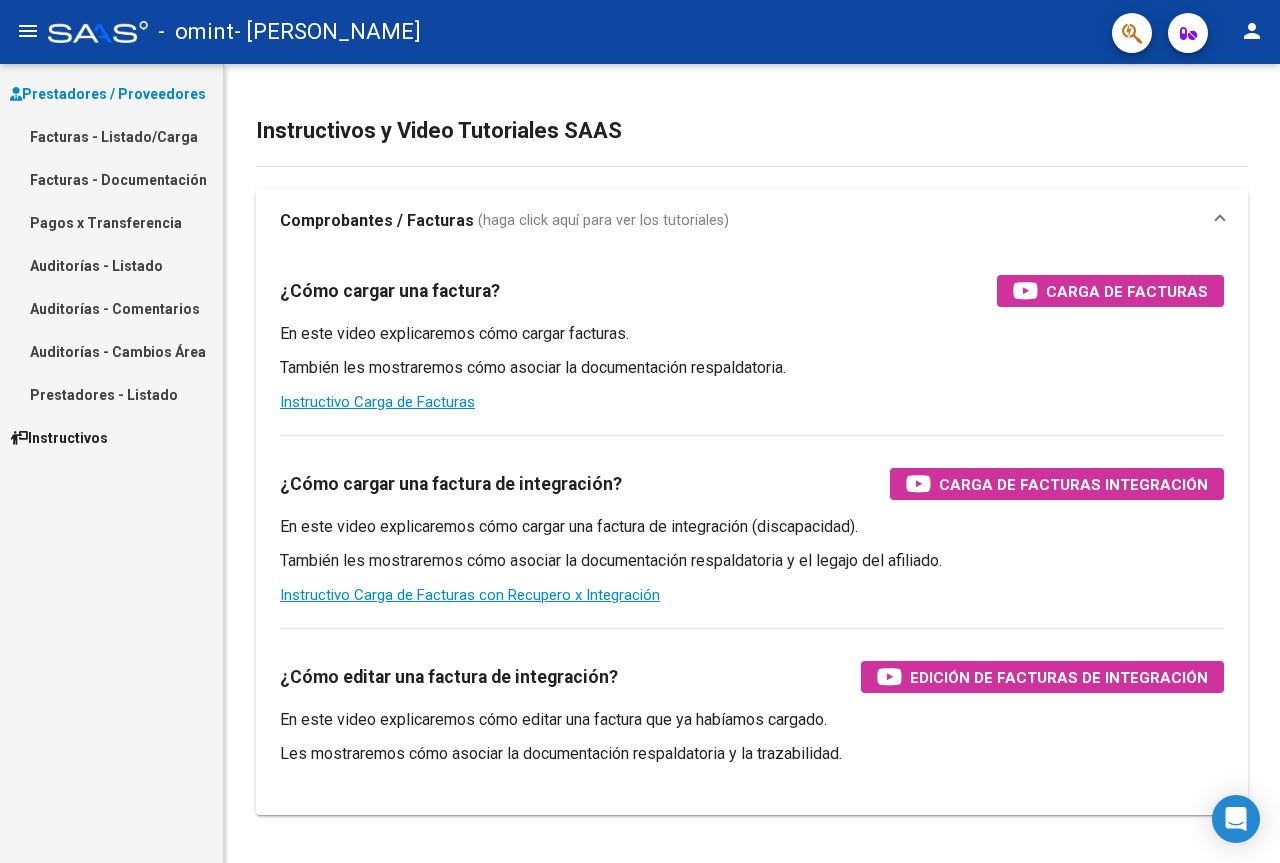 click on "Facturas - Listado/Carga" at bounding box center [111, 136] 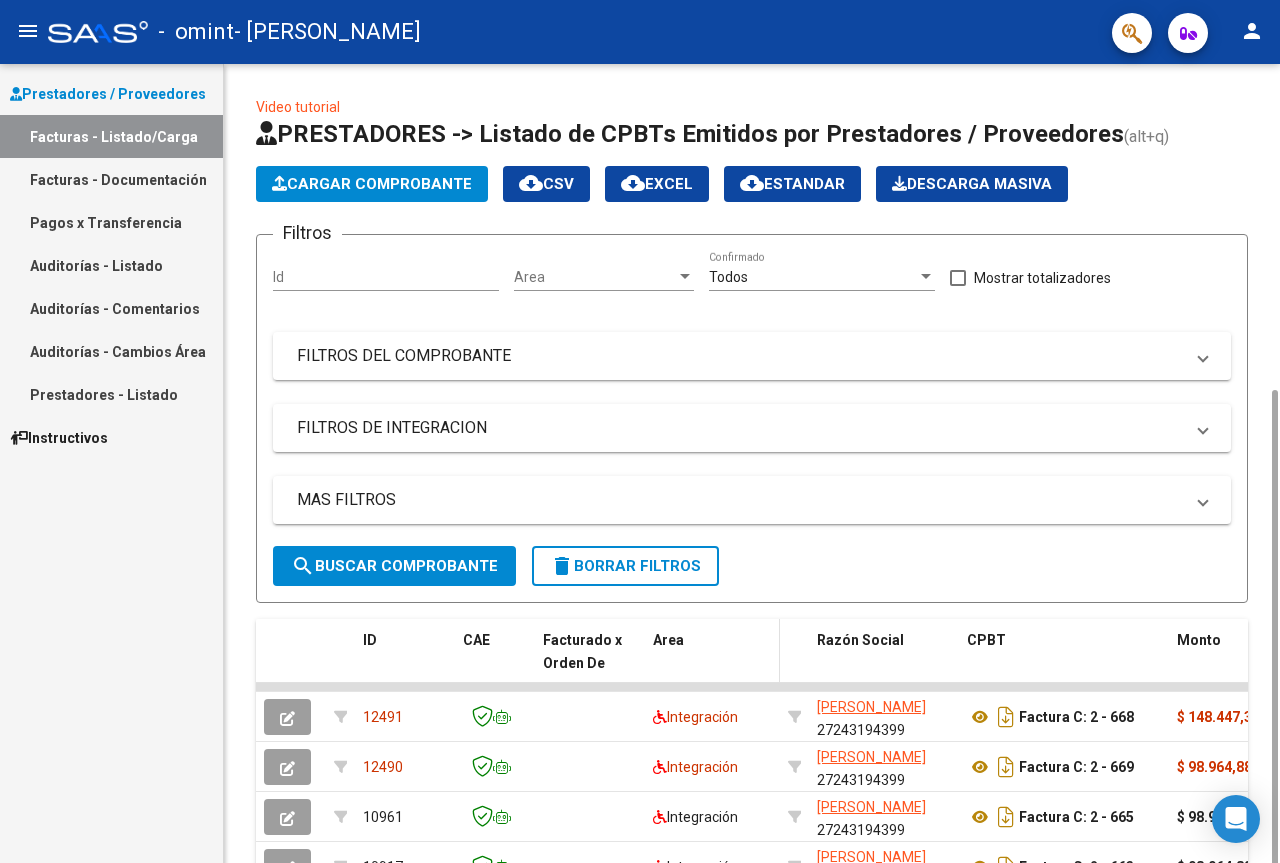 scroll, scrollTop: 466, scrollLeft: 0, axis: vertical 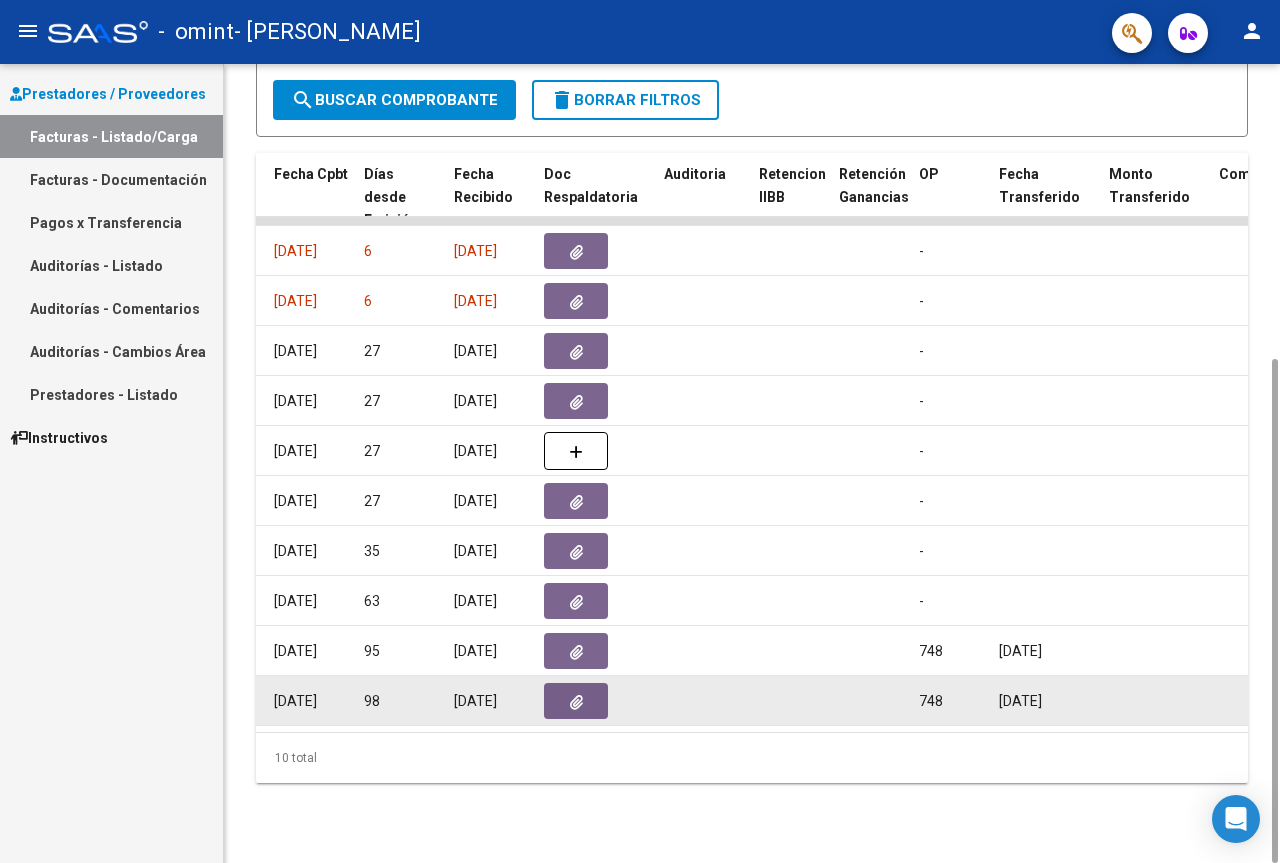 drag, startPoint x: 706, startPoint y: 723, endPoint x: 864, endPoint y: 704, distance: 159.1383 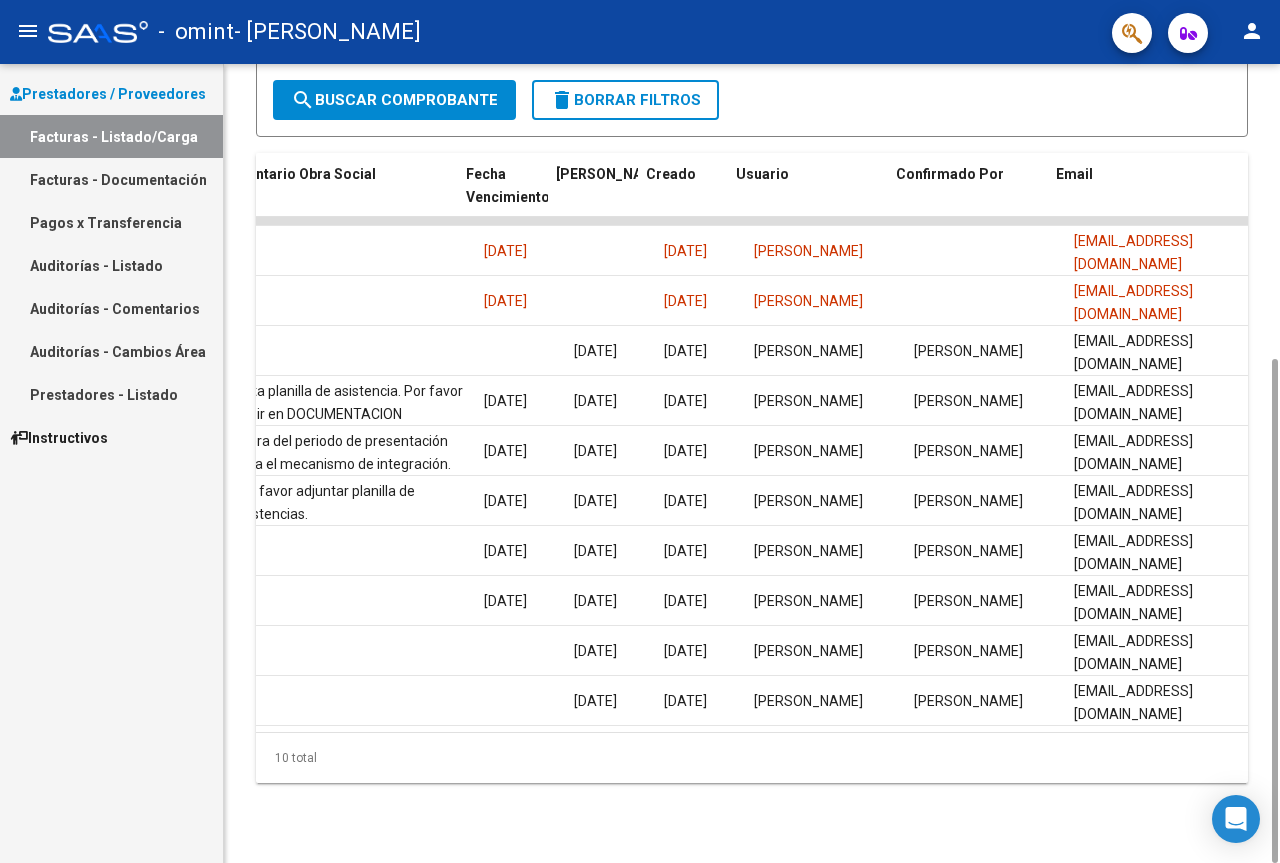 scroll, scrollTop: 0, scrollLeft: 3224, axis: horizontal 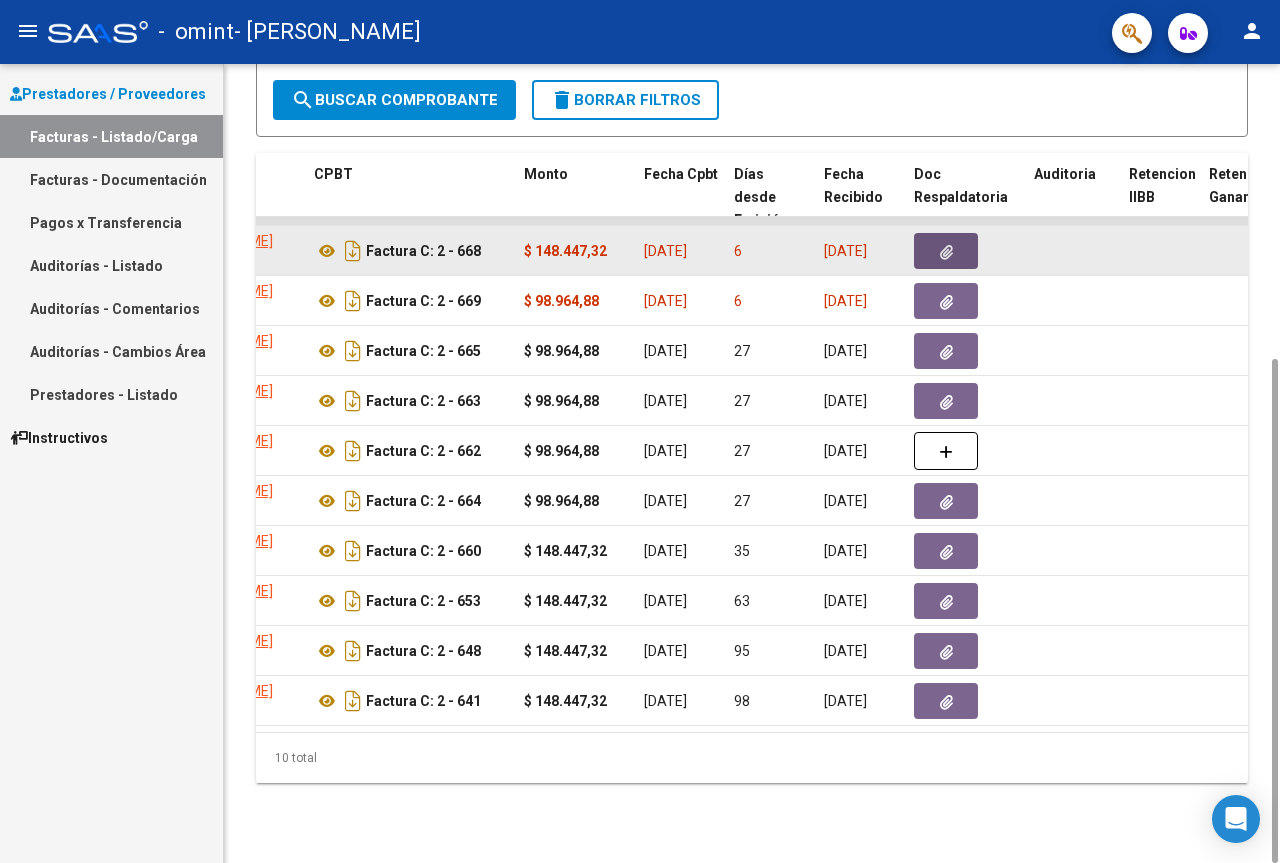 click 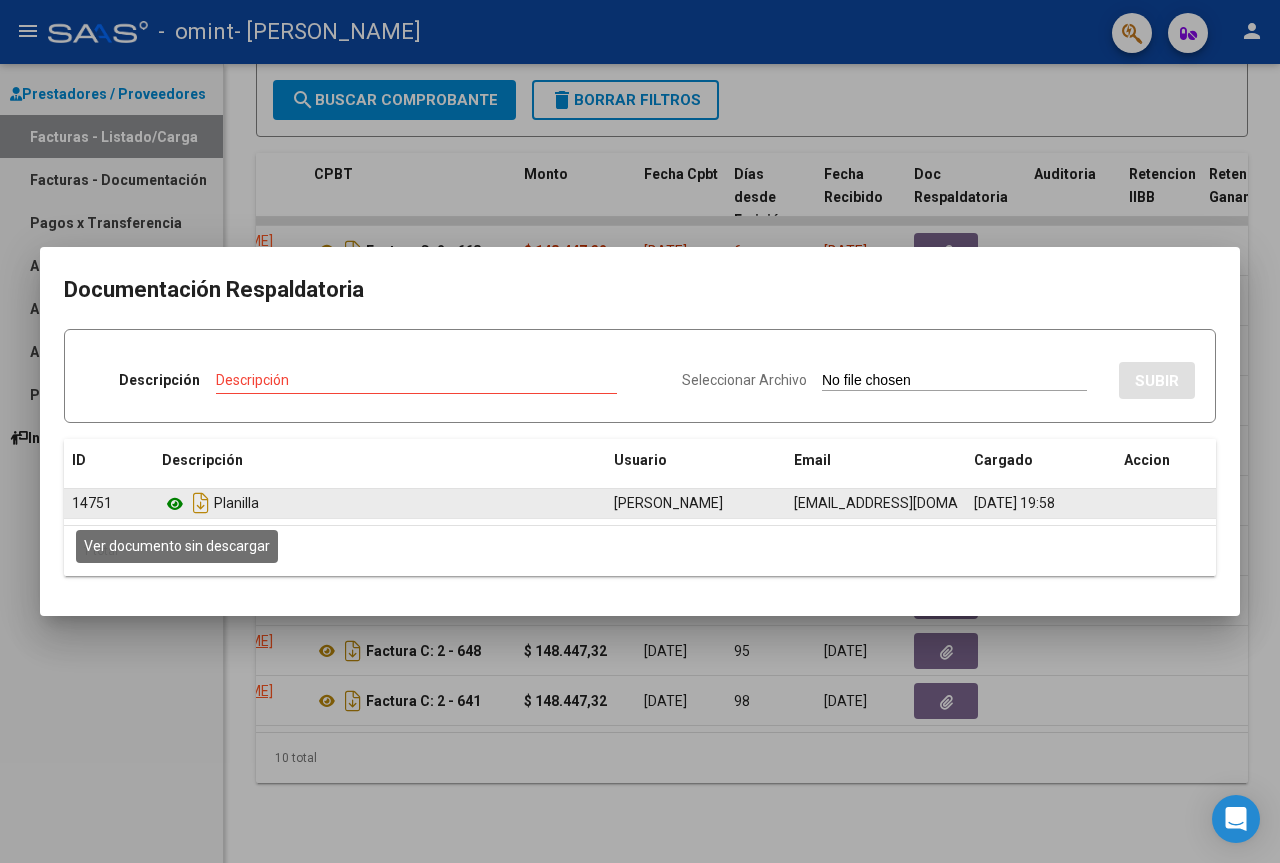 click 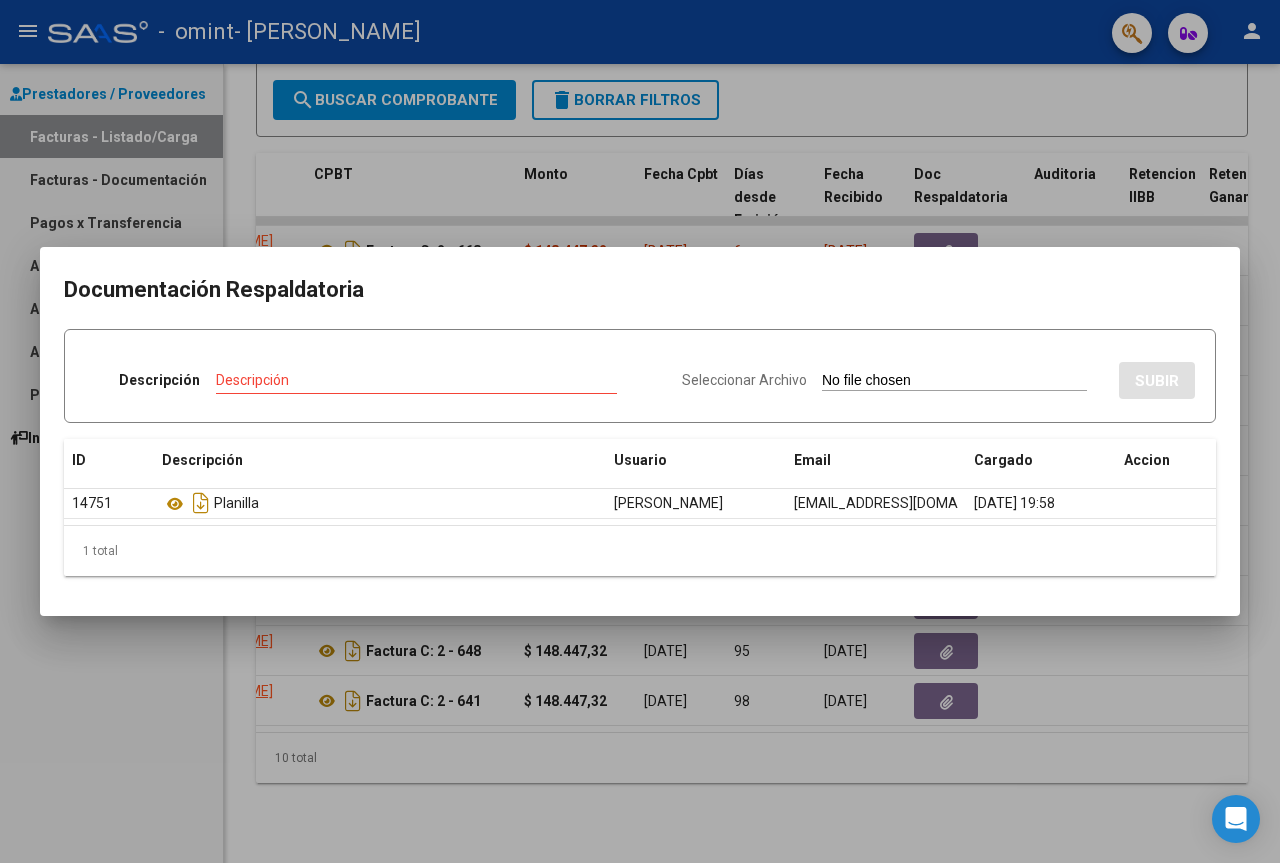 drag, startPoint x: 467, startPoint y: 408, endPoint x: 466, endPoint y: 391, distance: 17.029387 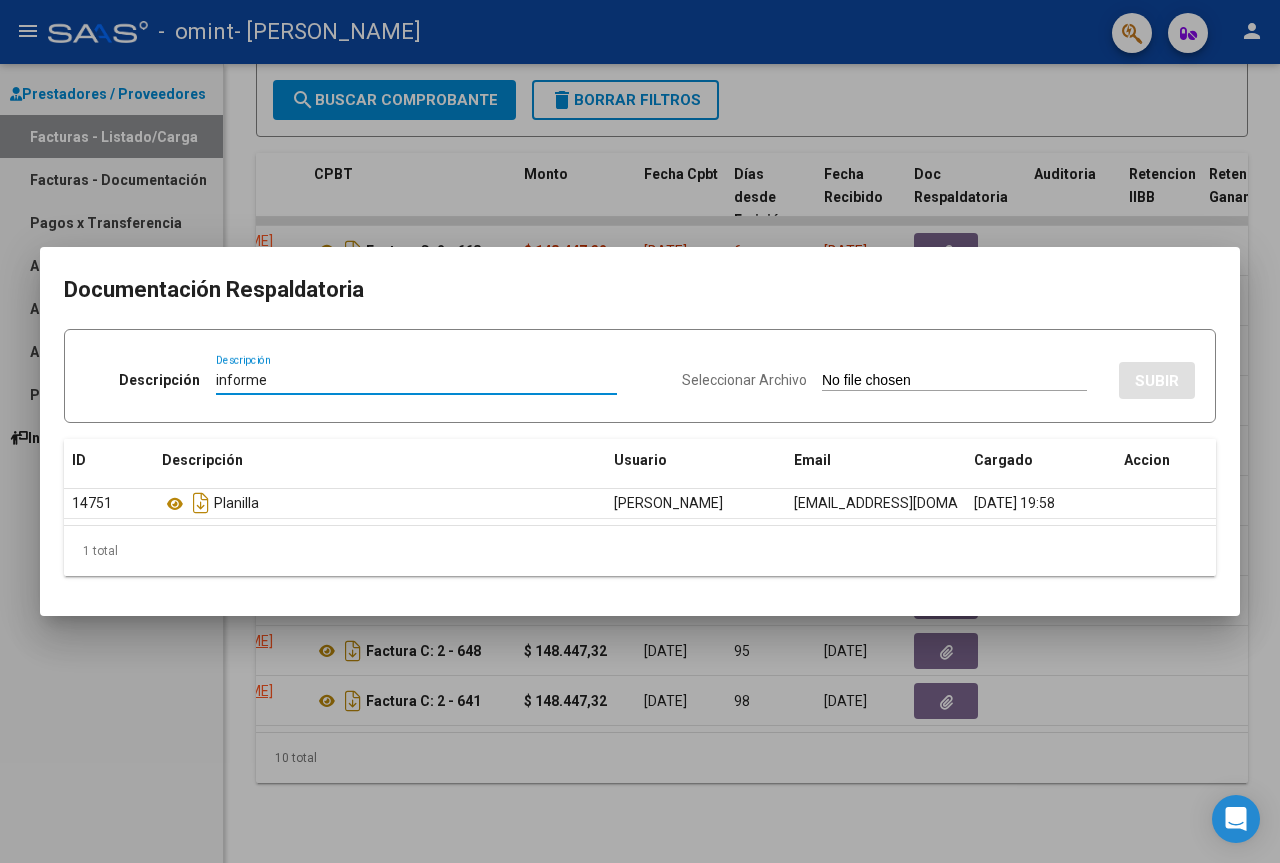 type on "informe" 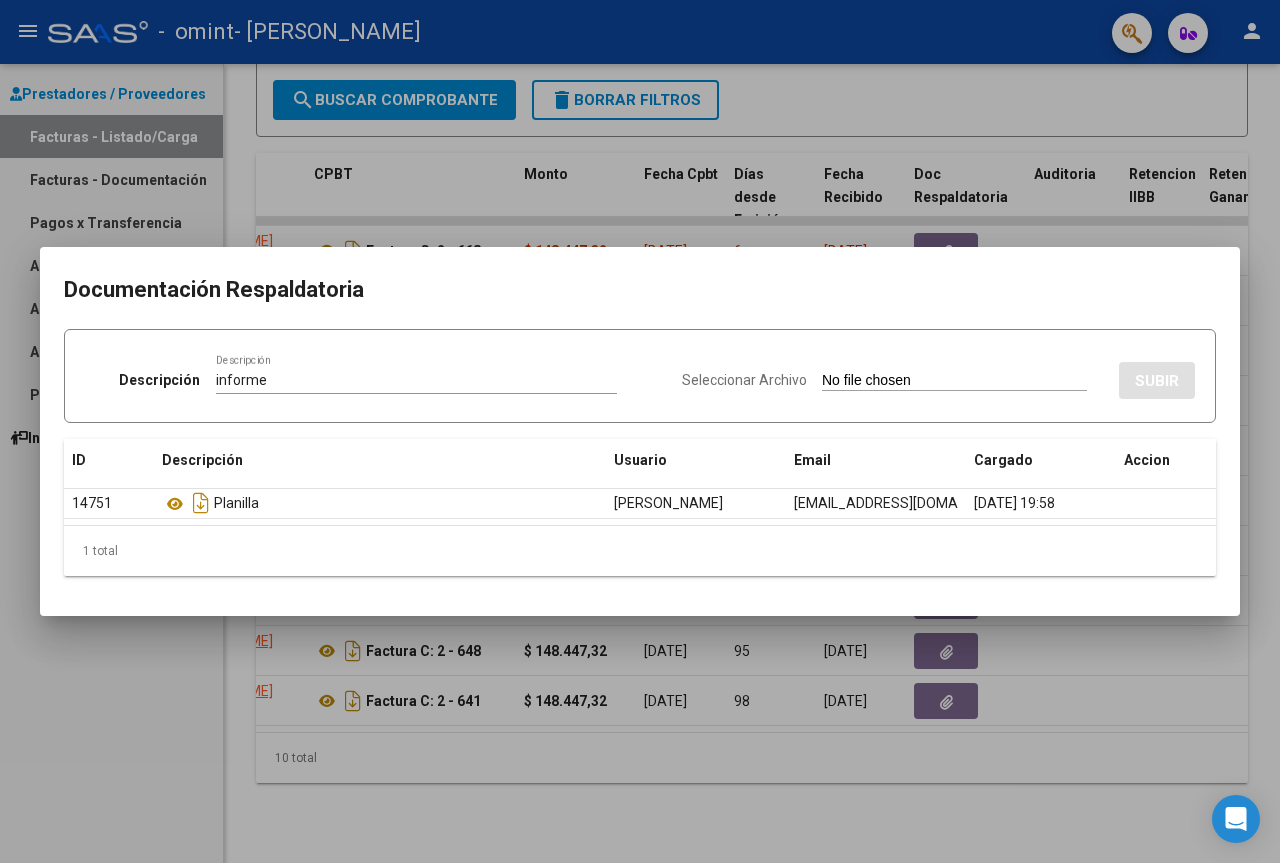 type on "C:\fakepath\INFORME [PERSON_NAME] [DATE].docx" 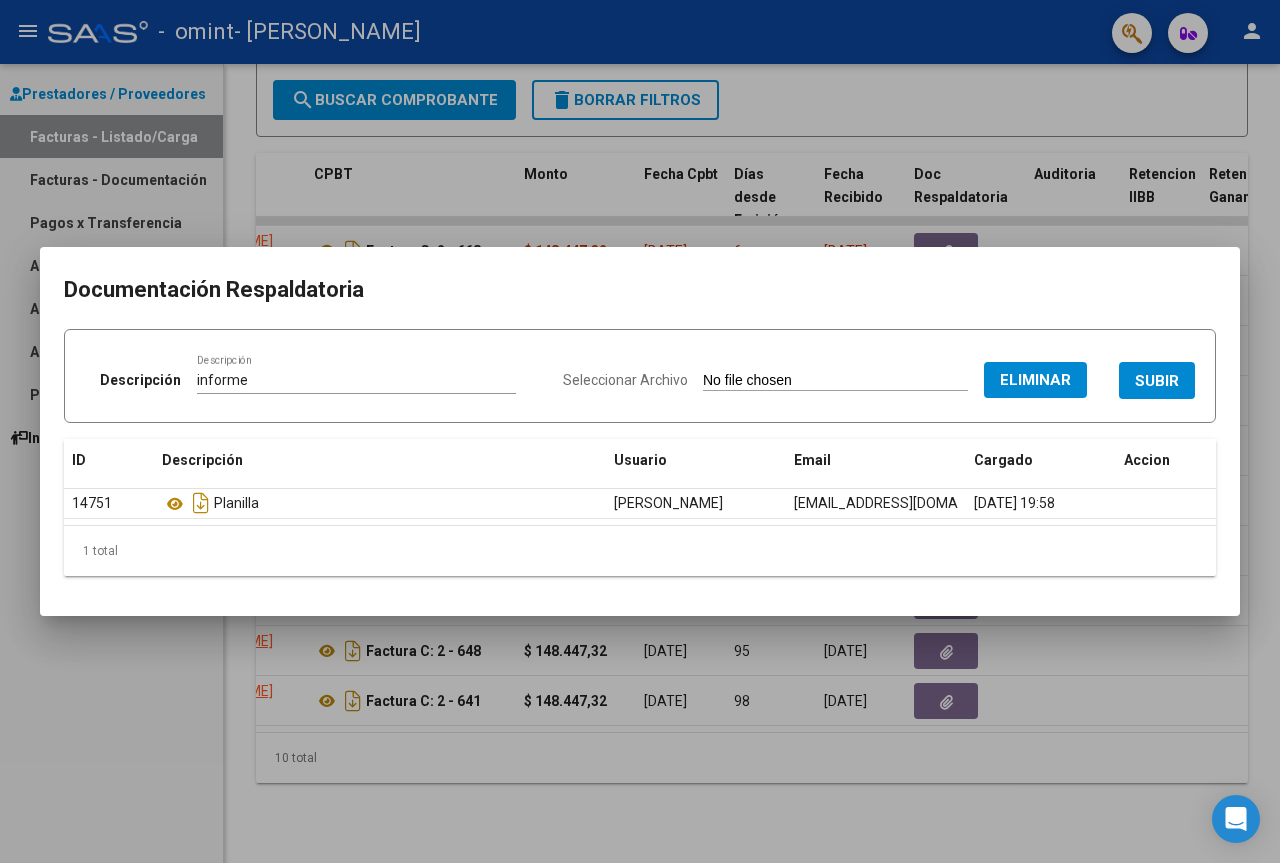 click on "SUBIR" at bounding box center (1157, 381) 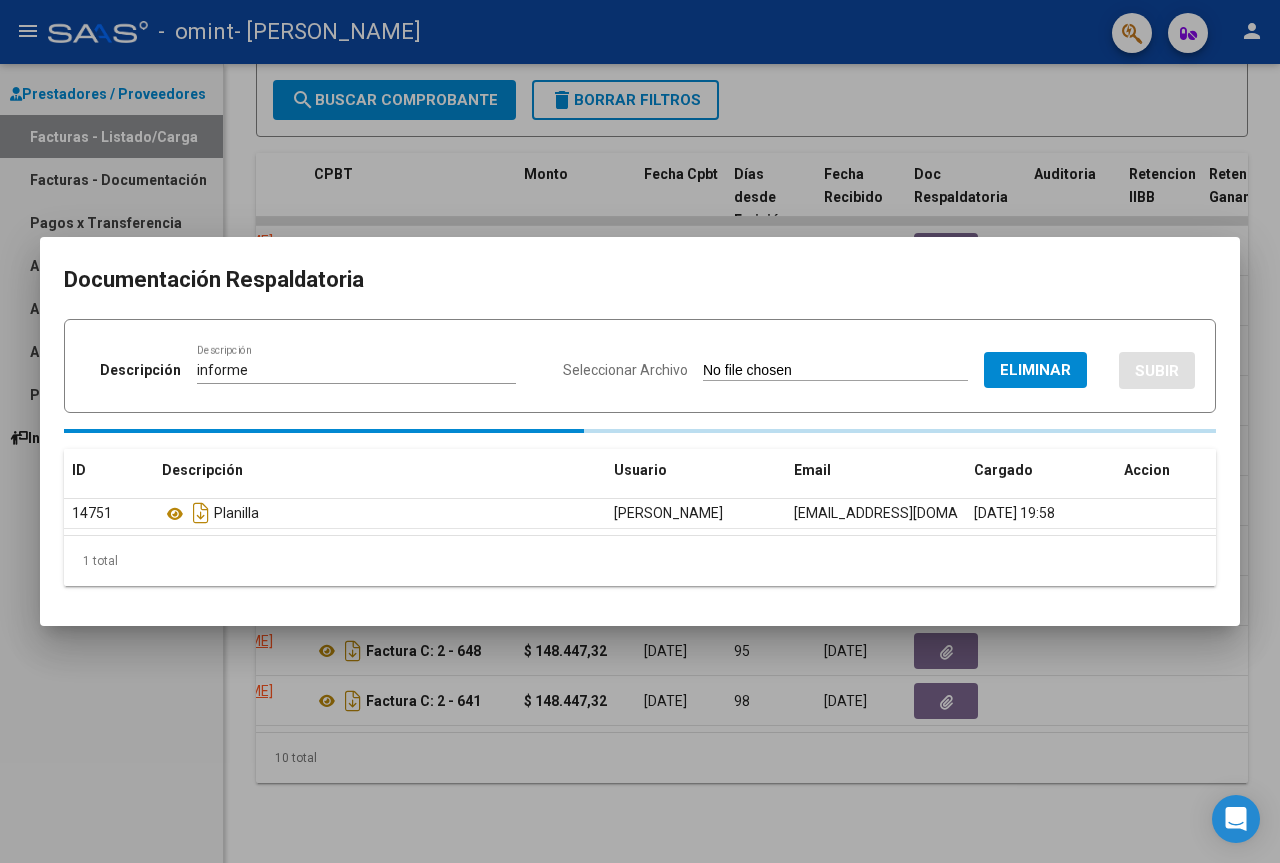 type 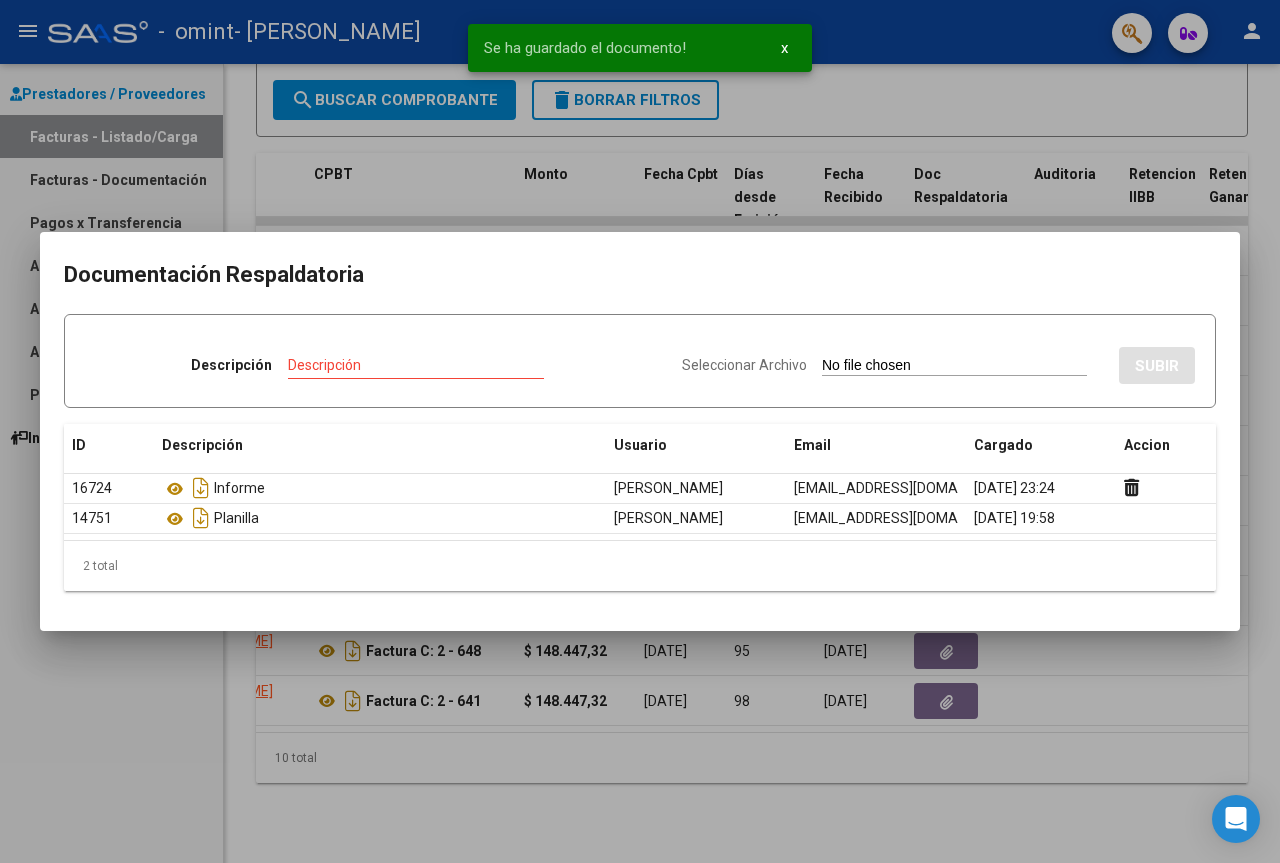 click at bounding box center (640, 431) 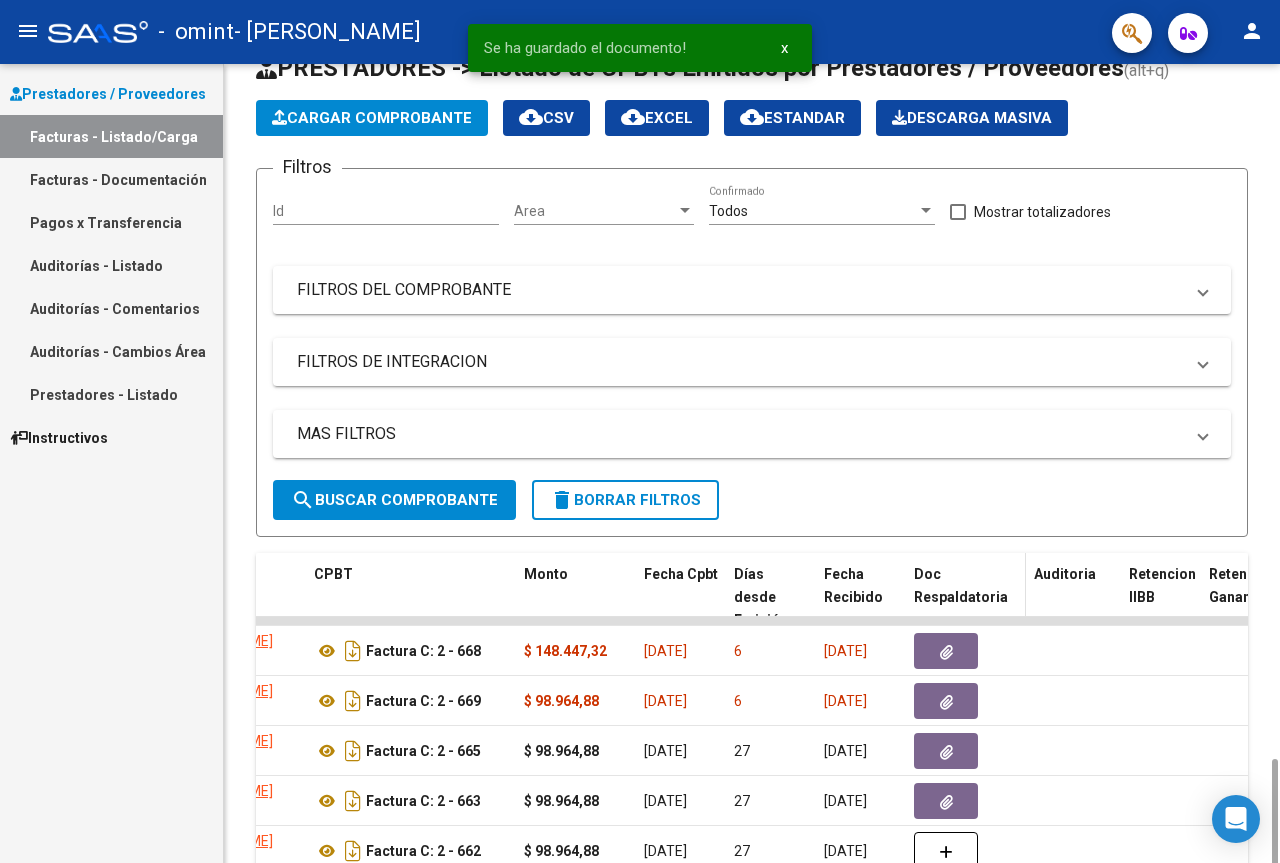 scroll, scrollTop: 466, scrollLeft: 0, axis: vertical 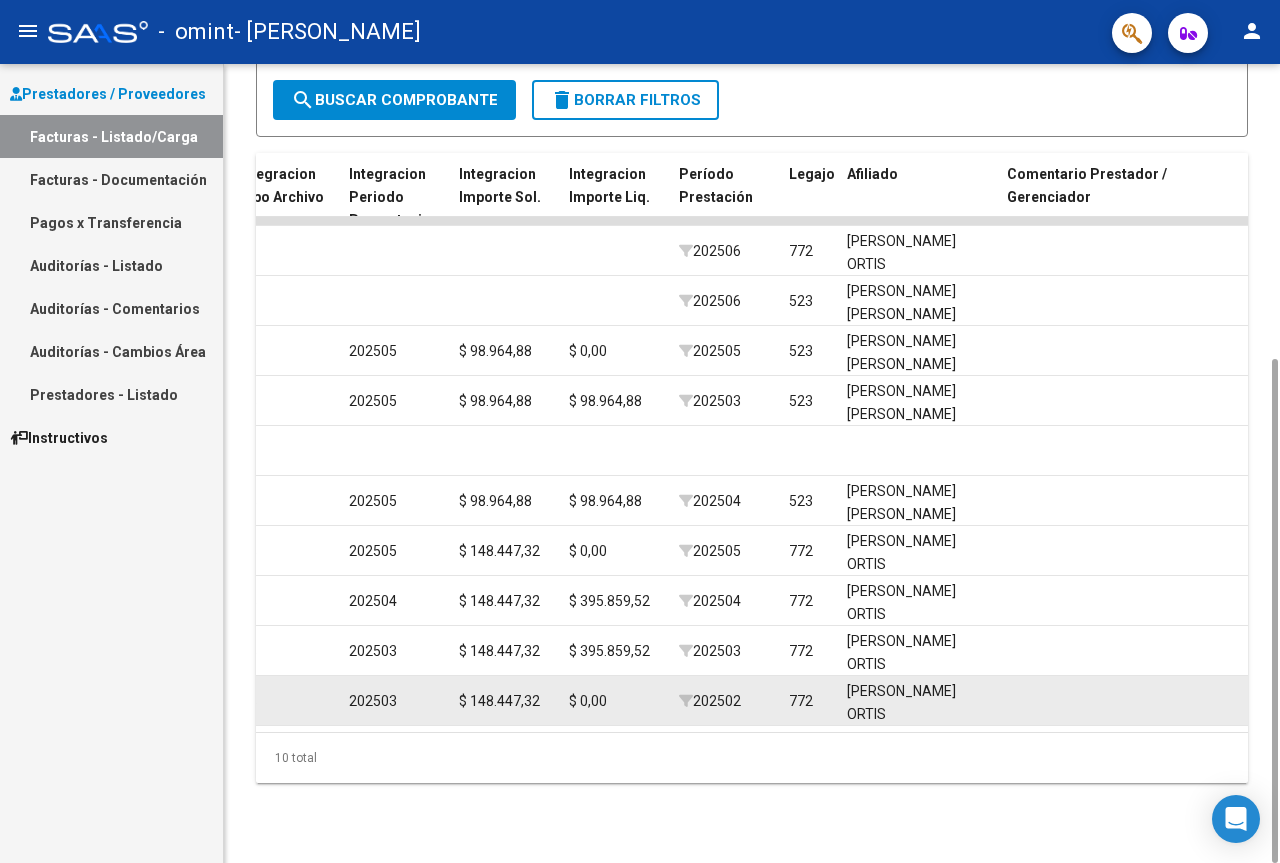 drag, startPoint x: 928, startPoint y: 731, endPoint x: 654, endPoint y: 698, distance: 275.98007 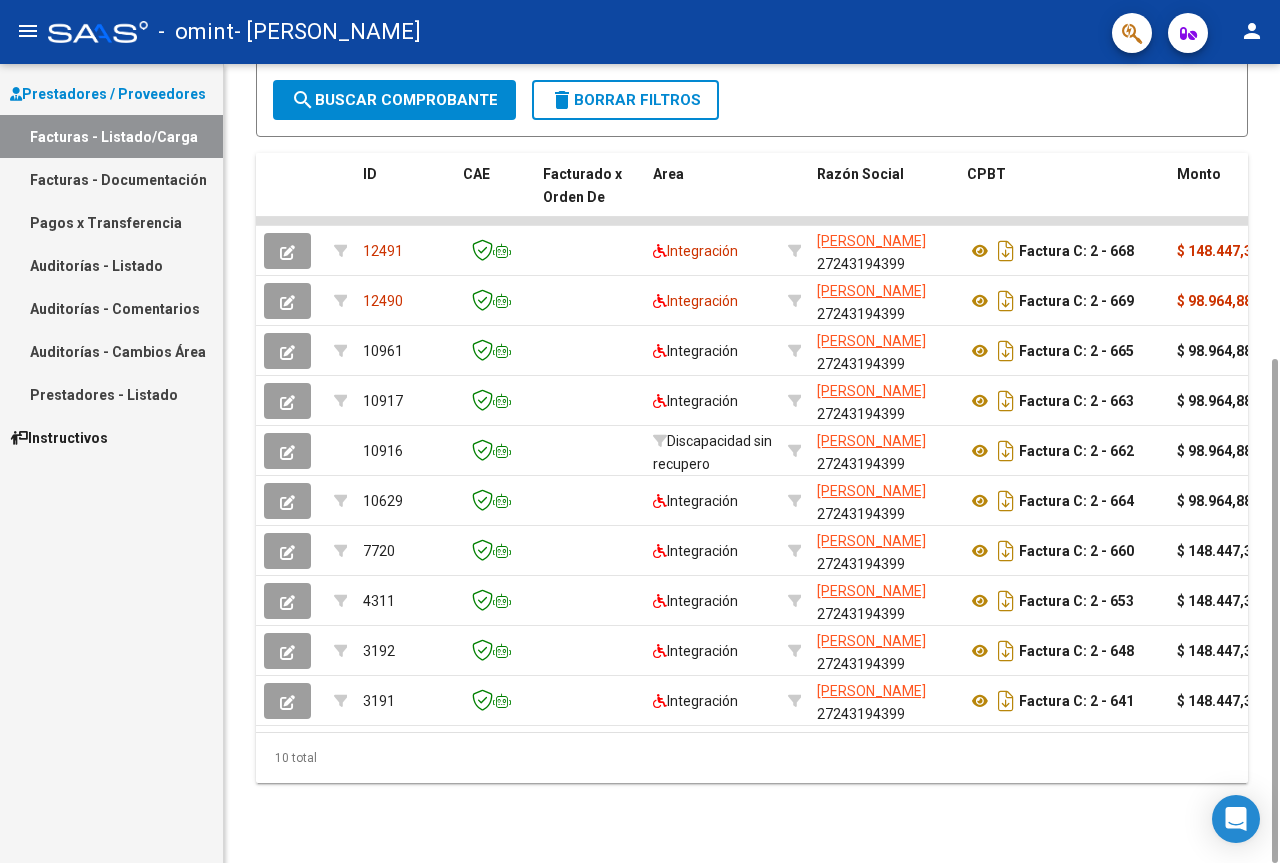 scroll, scrollTop: 0, scrollLeft: 2183, axis: horizontal 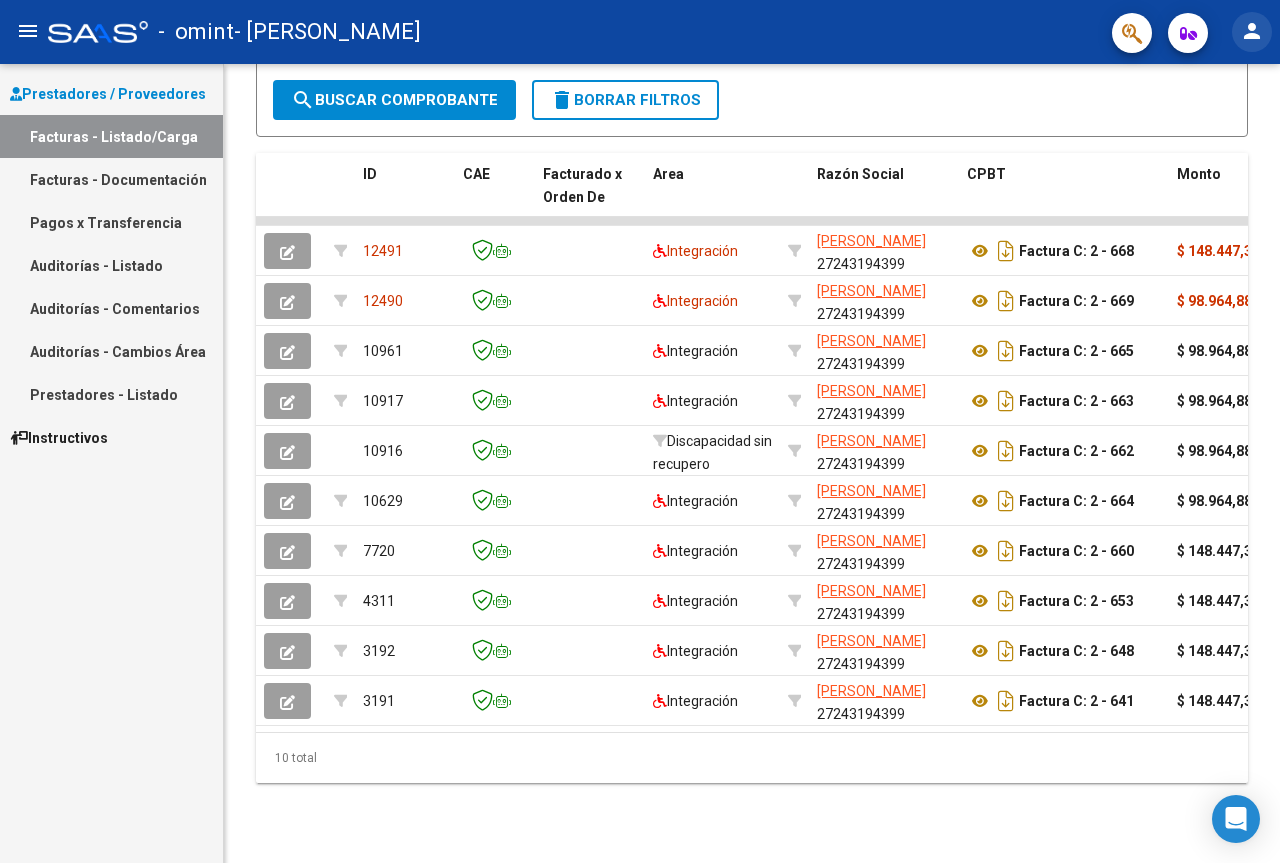 click on "person" 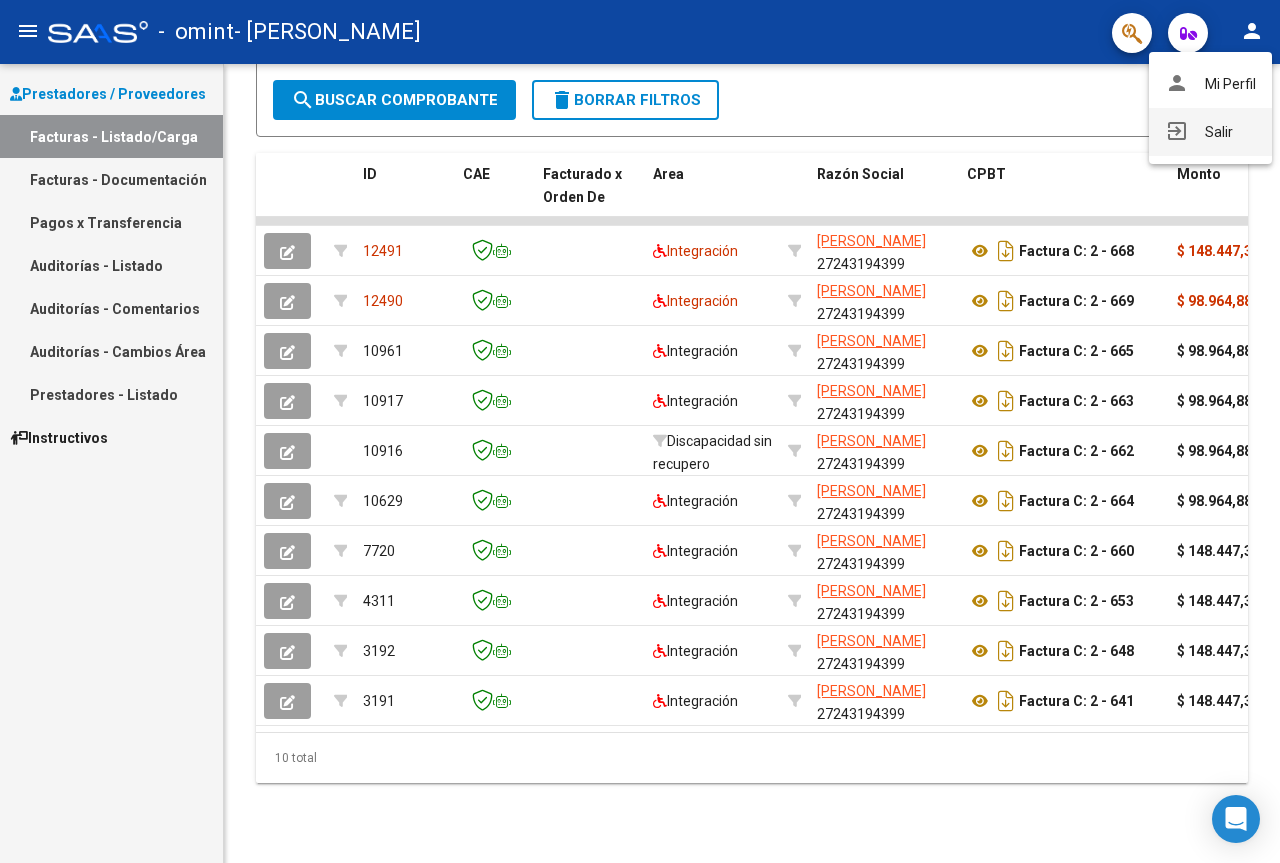 click on "exit_to_app  Salir" at bounding box center (1210, 132) 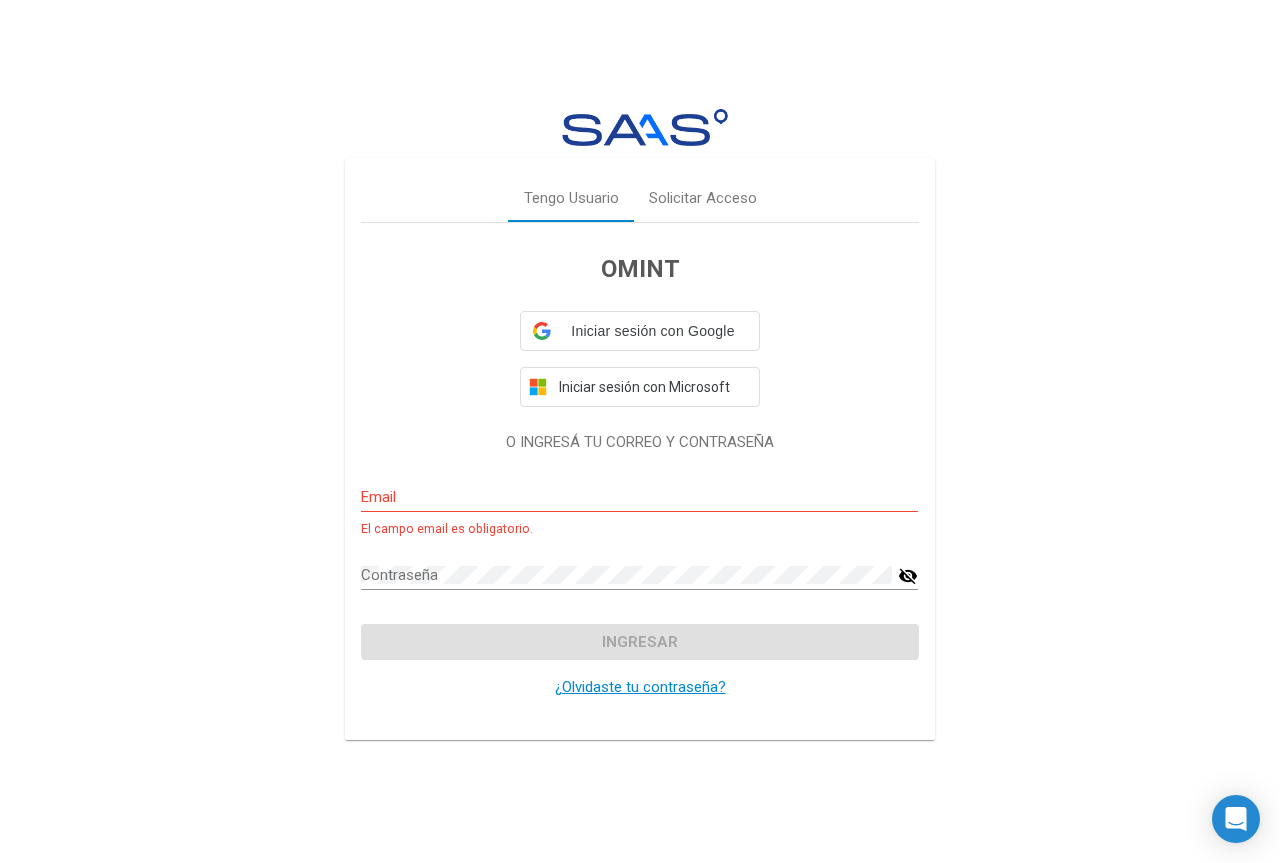 type on "[EMAIL_ADDRESS][DOMAIN_NAME]" 